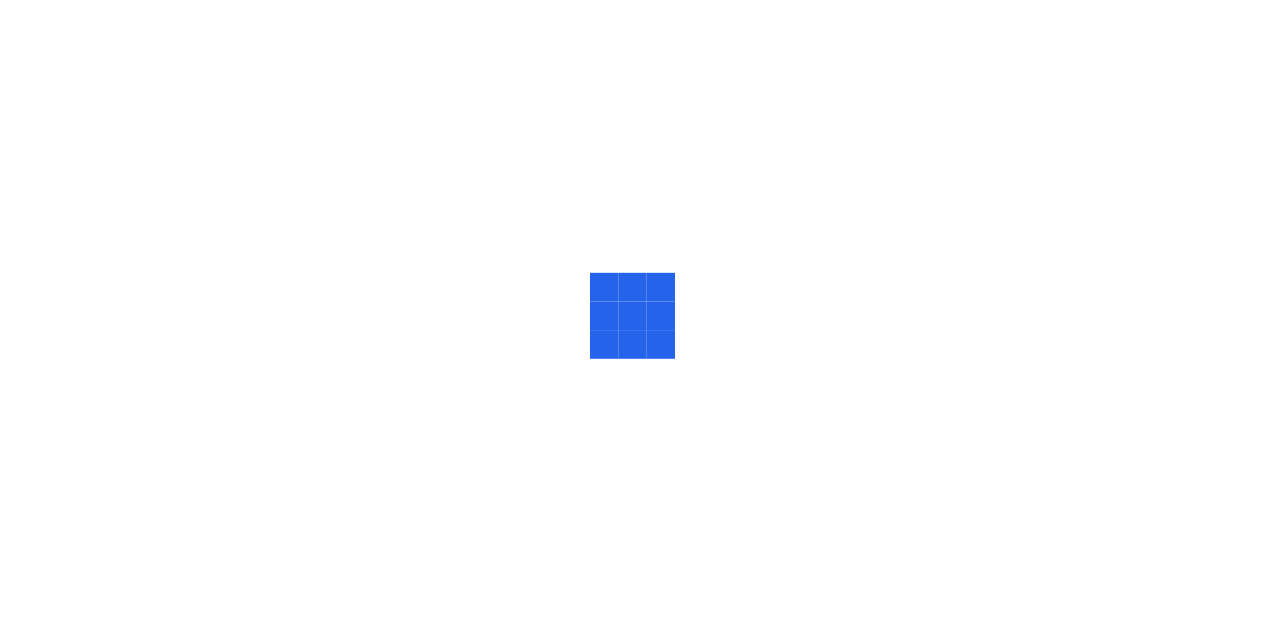 scroll, scrollTop: 0, scrollLeft: 0, axis: both 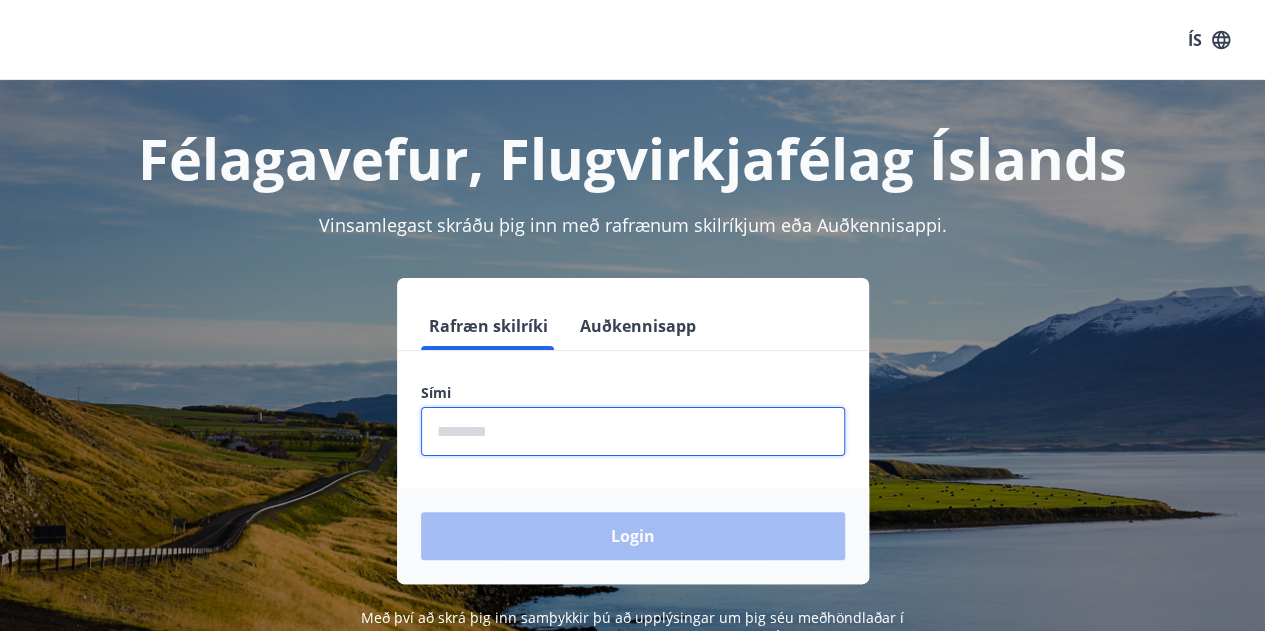 click at bounding box center [633, 431] 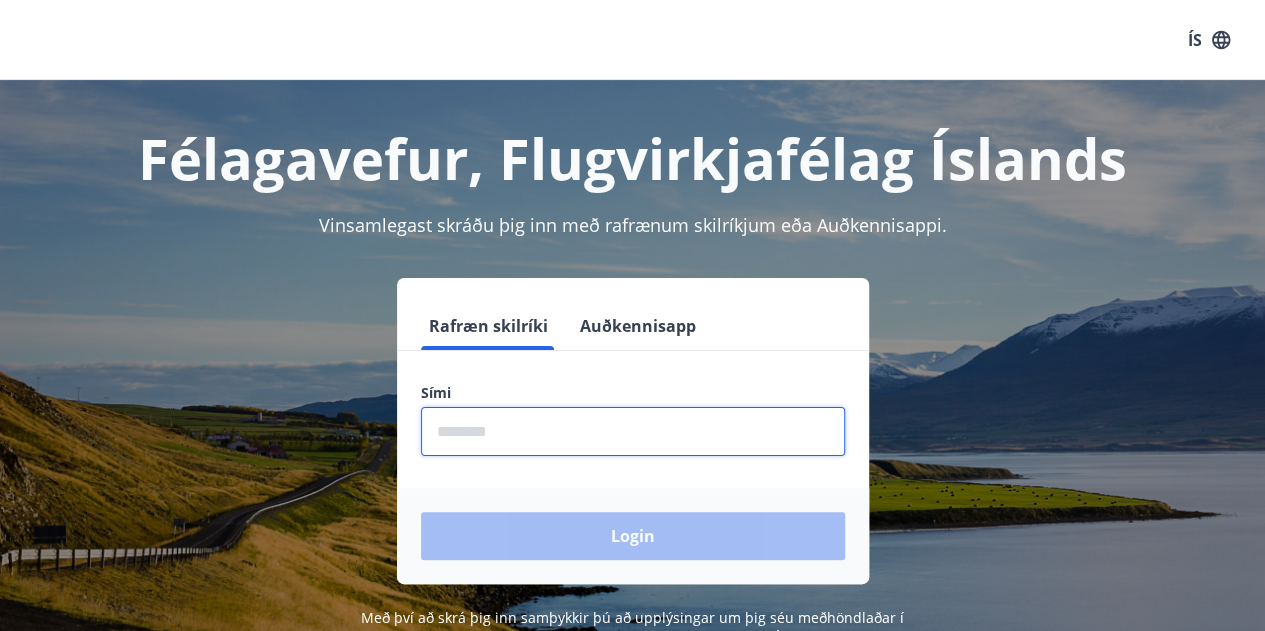 type on "********" 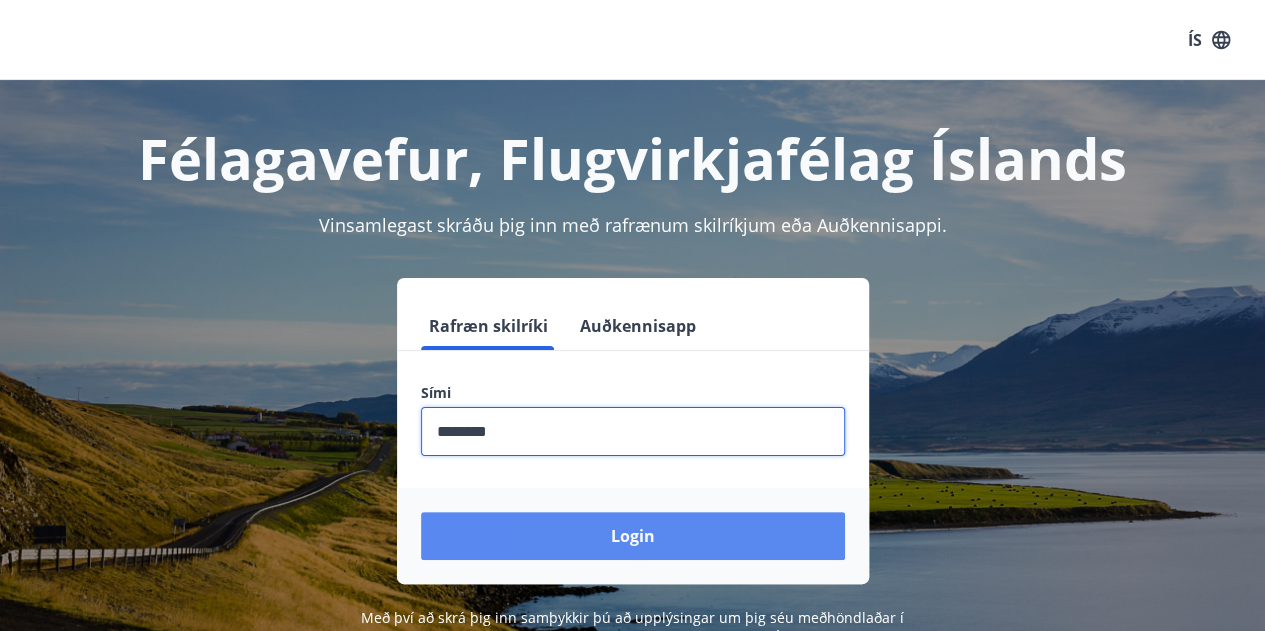 click on "Login" at bounding box center (633, 536) 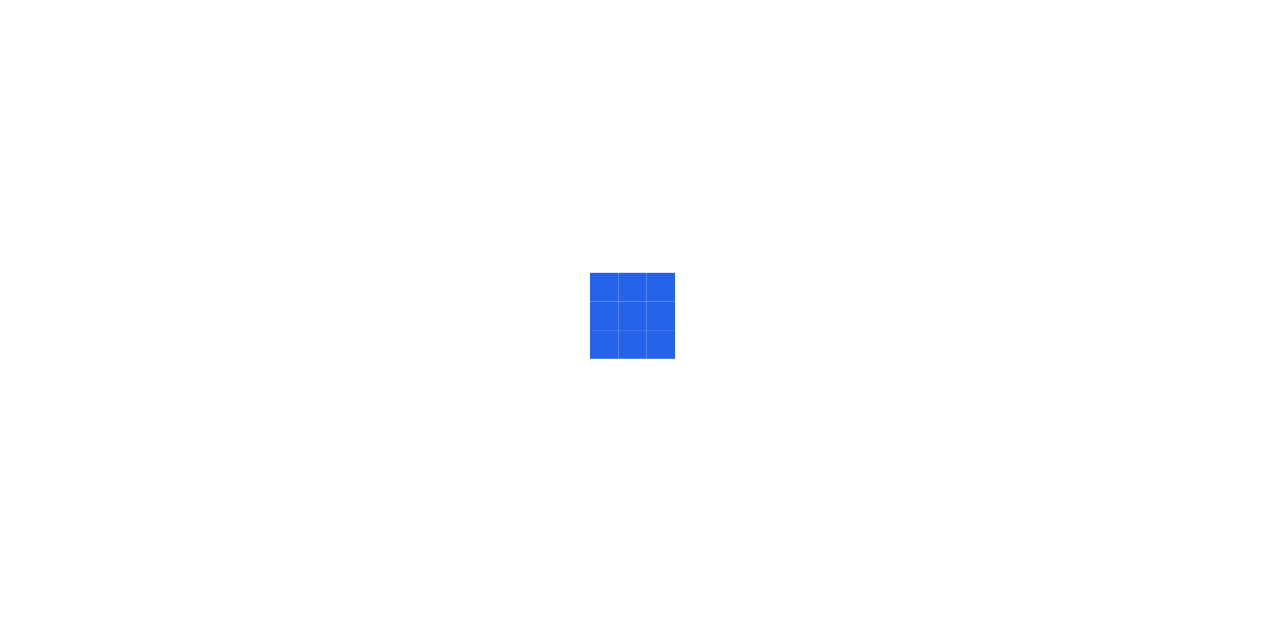scroll, scrollTop: 0, scrollLeft: 0, axis: both 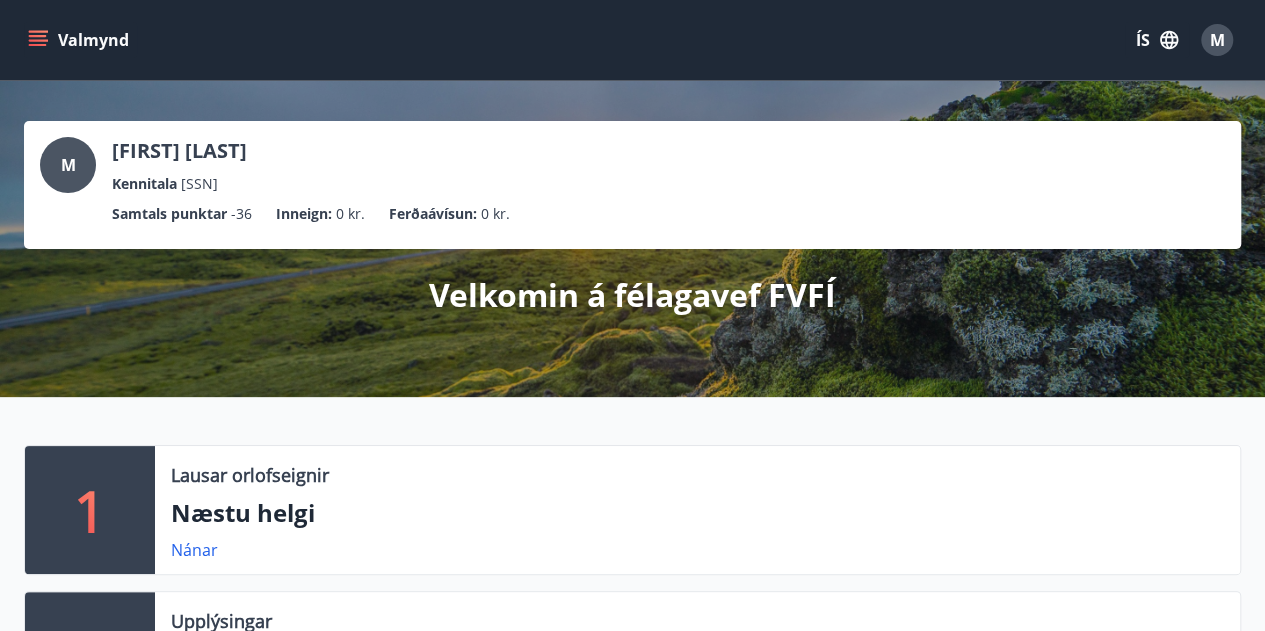 click 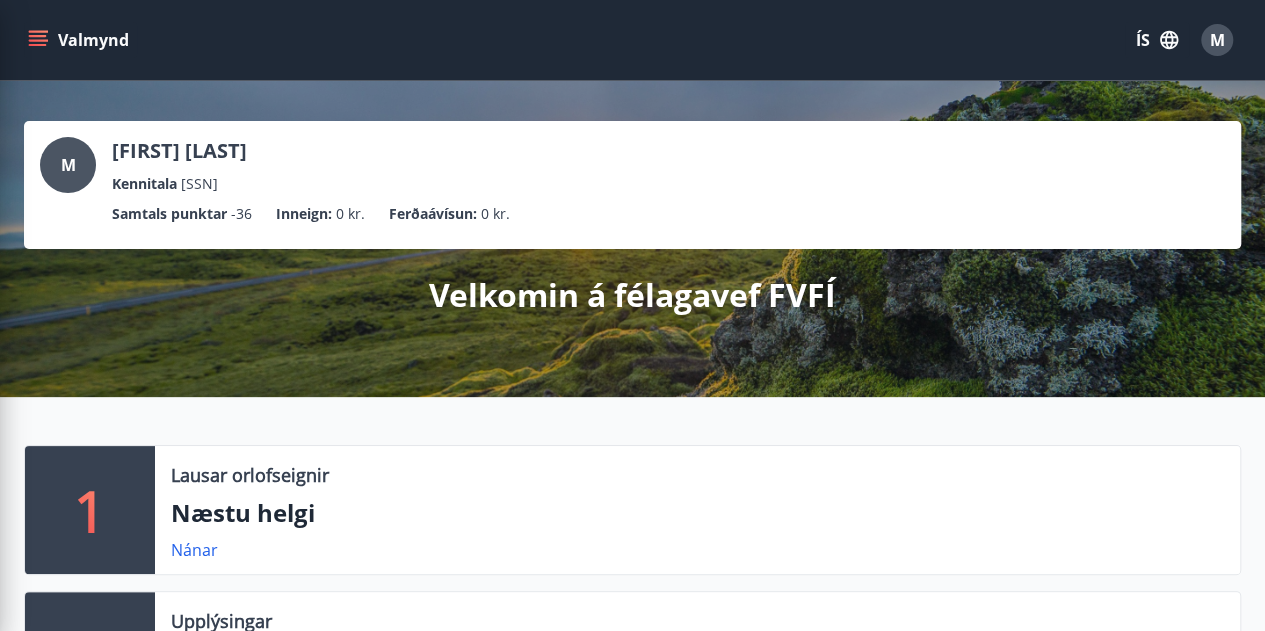 click on "M [FIRST] [LAST] Kennitala [SSN] Samtals punktar -36 Inneign : 0 kr. Ferðaávísun : 0 kr. Velkomin á félagavef FVFÍ" at bounding box center (632, 239) 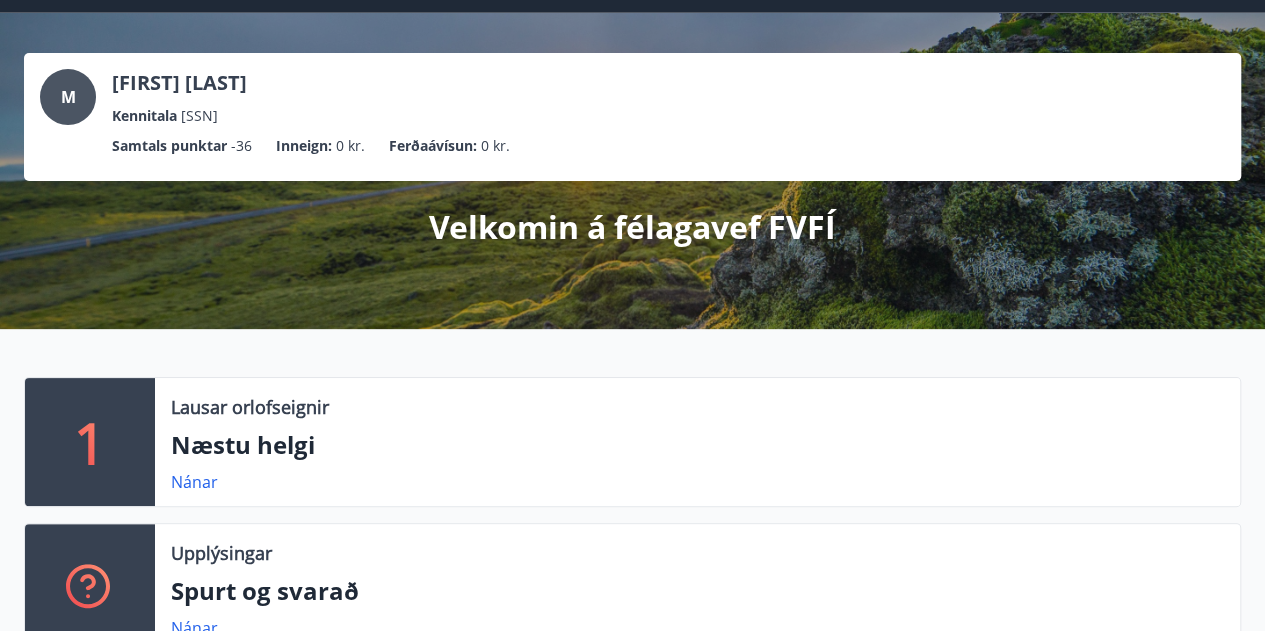 scroll, scrollTop: 100, scrollLeft: 0, axis: vertical 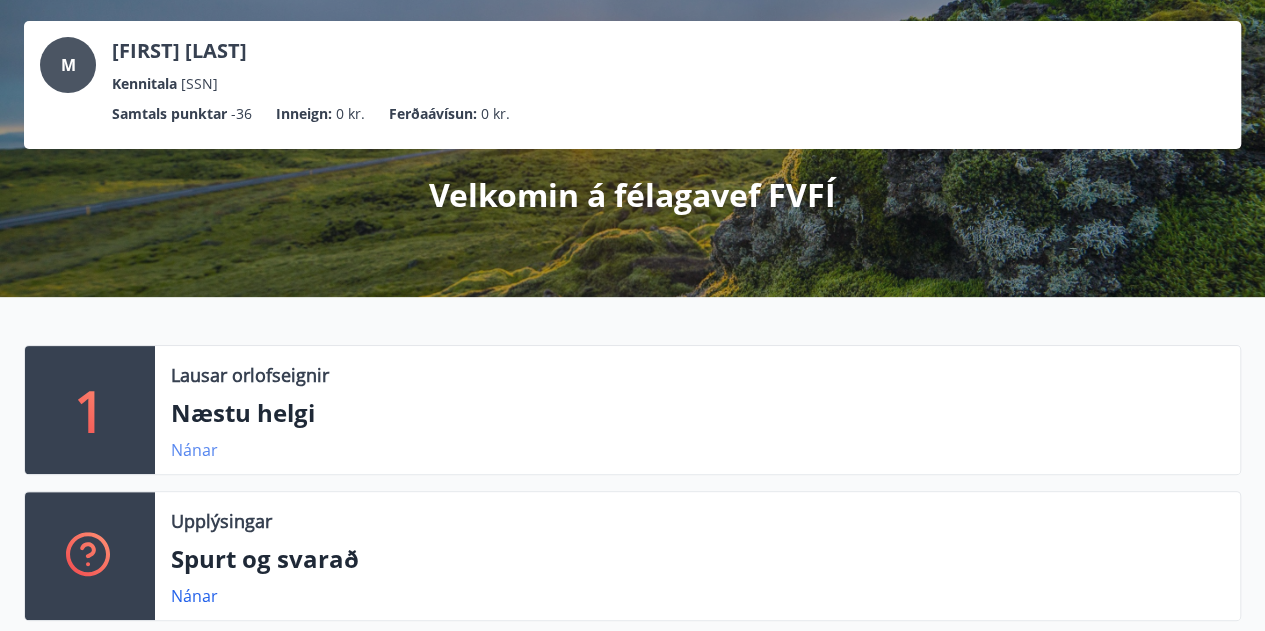 click on "Nánar" at bounding box center (194, 450) 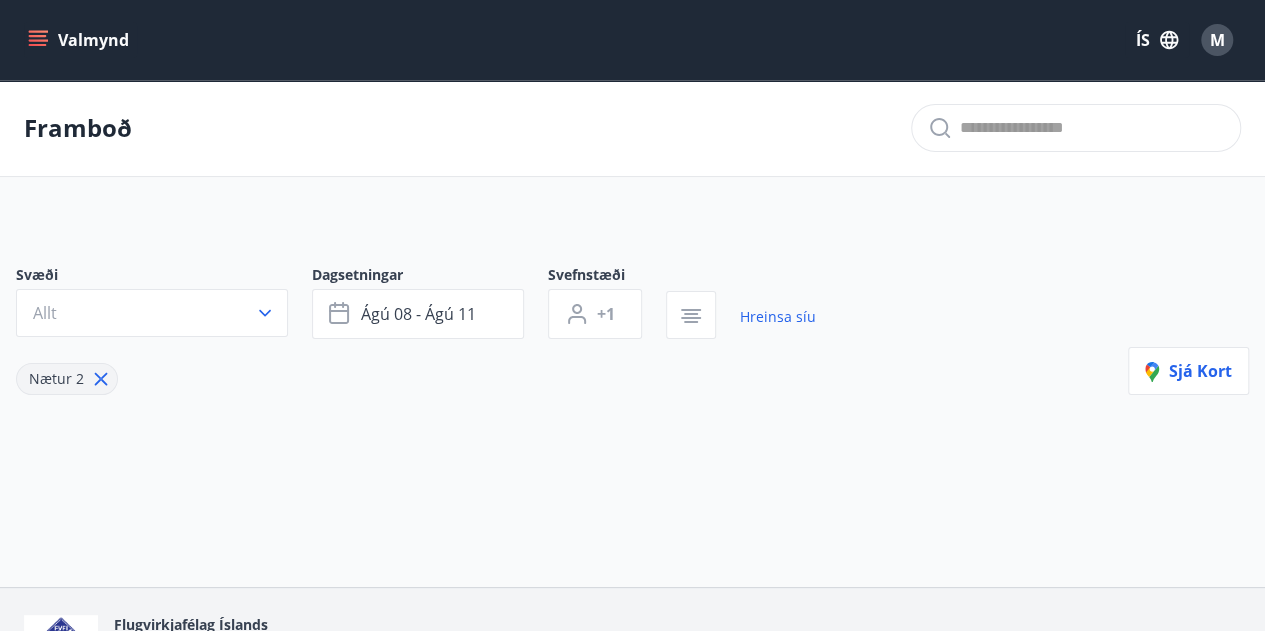 type on "*" 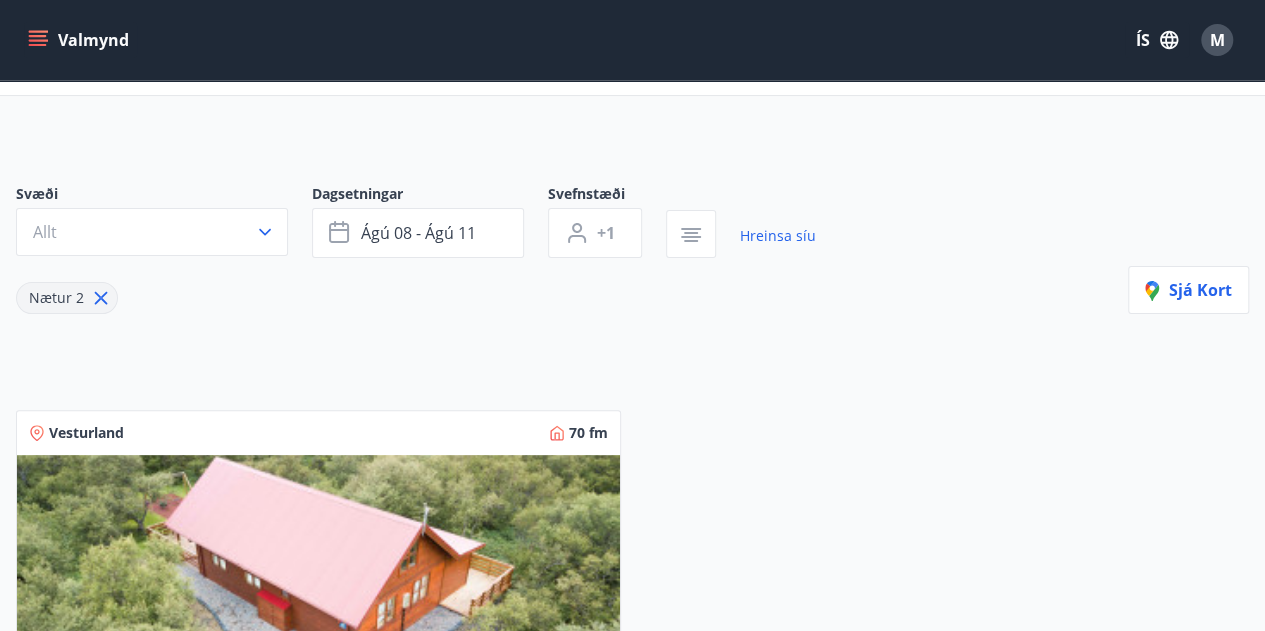 scroll, scrollTop: 100, scrollLeft: 0, axis: vertical 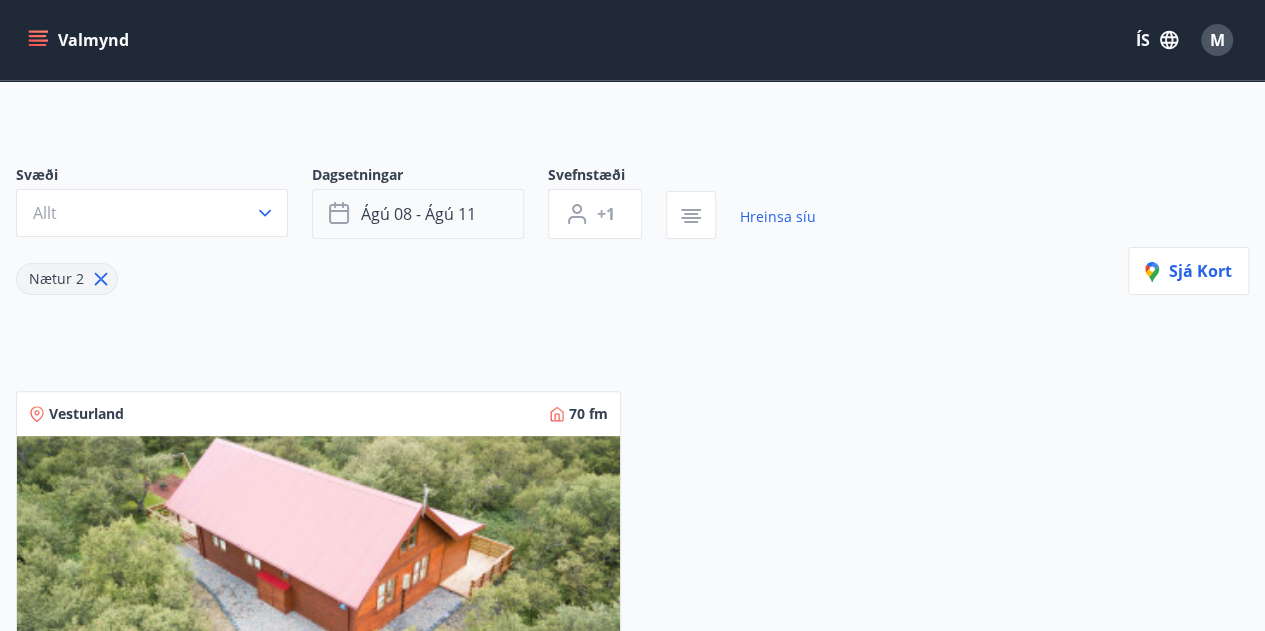 click on "ágú 08 - ágú 11" at bounding box center [418, 214] 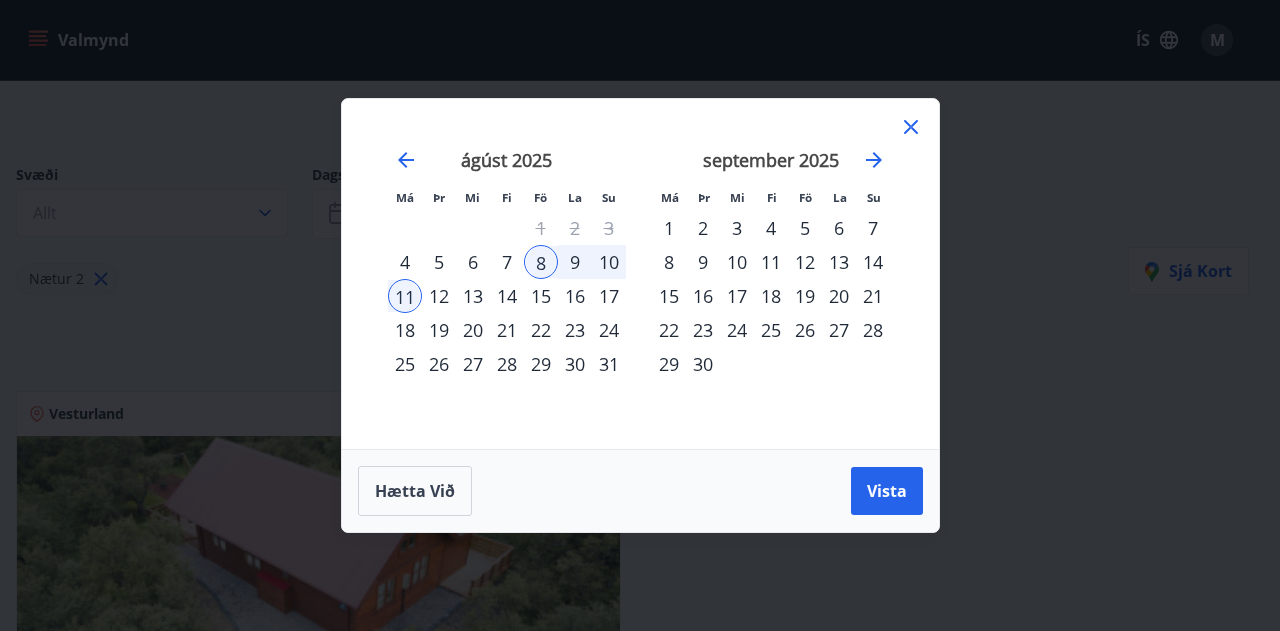 click on "4" at bounding box center (771, 228) 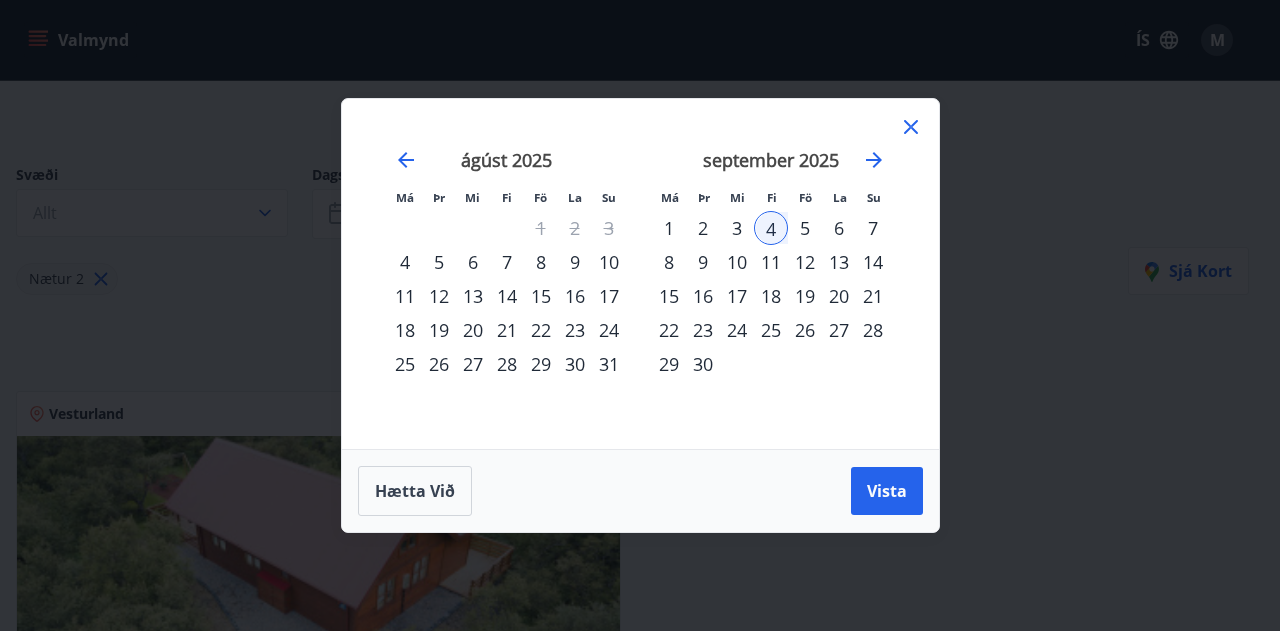 drag, startPoint x: 784, startPoint y: 231, endPoint x: 835, endPoint y: 224, distance: 51.47815 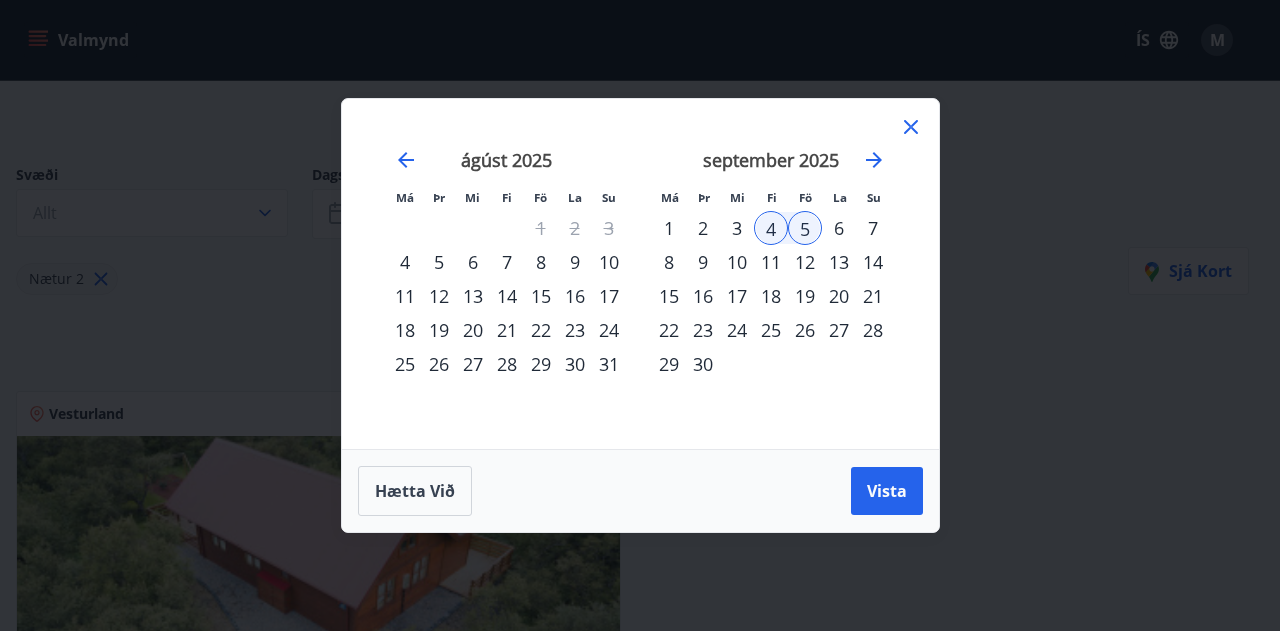 click on "6" at bounding box center [839, 228] 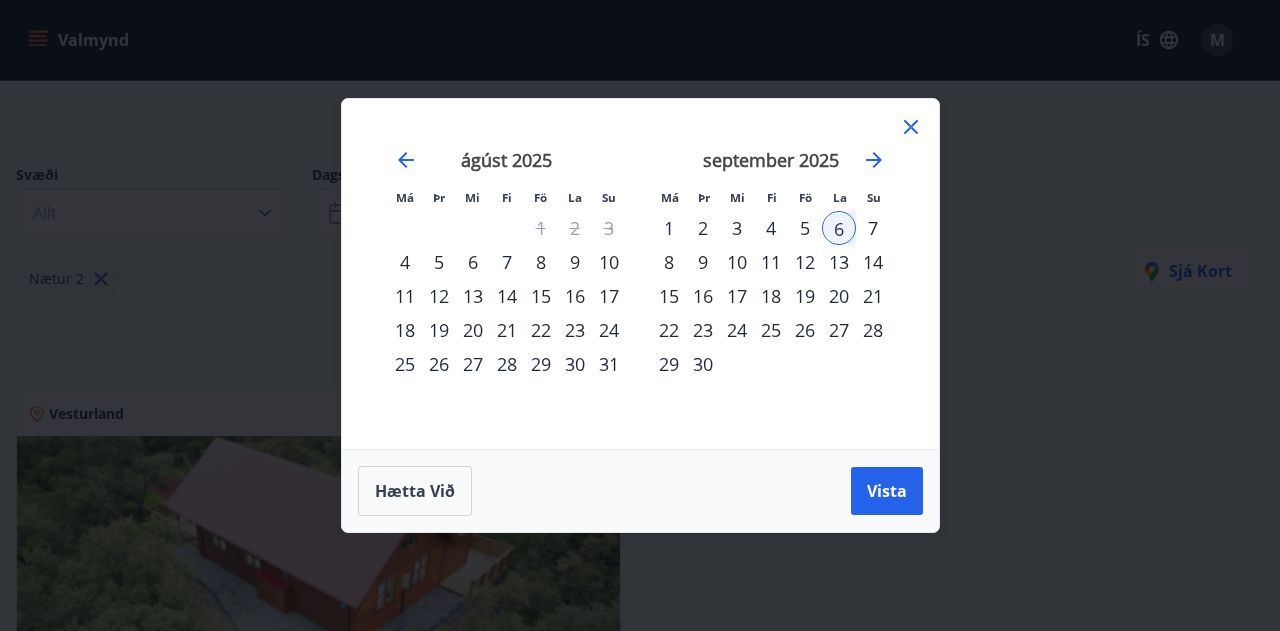 click on "4" at bounding box center [771, 228] 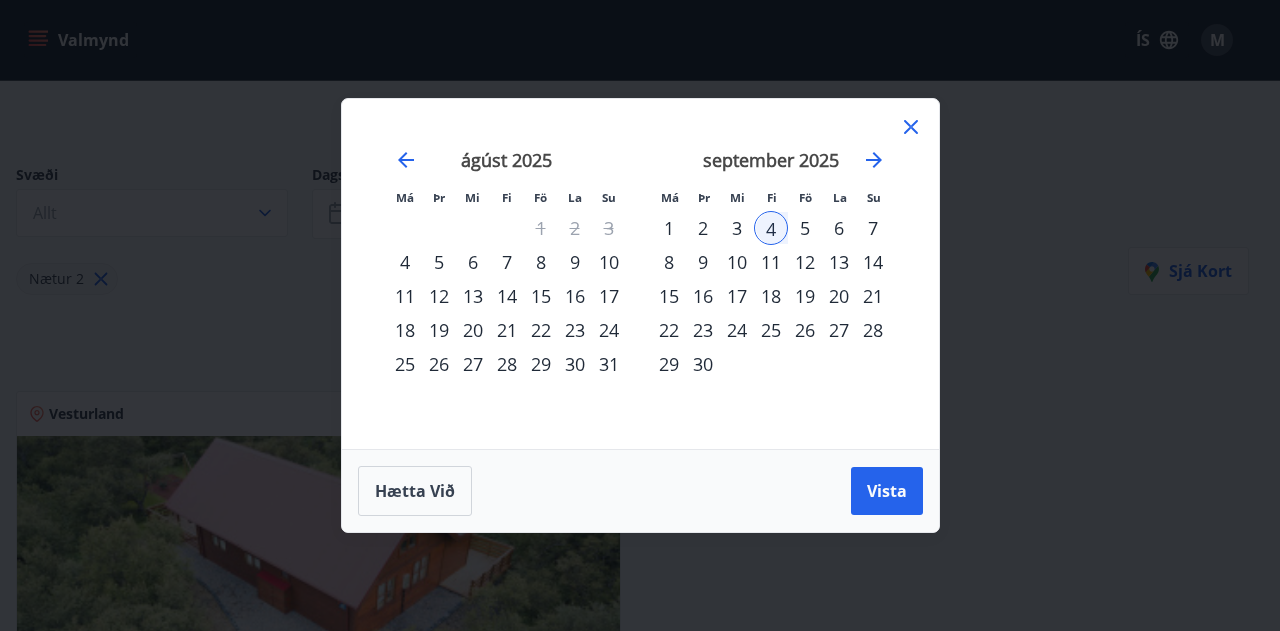 click on "5" at bounding box center (805, 228) 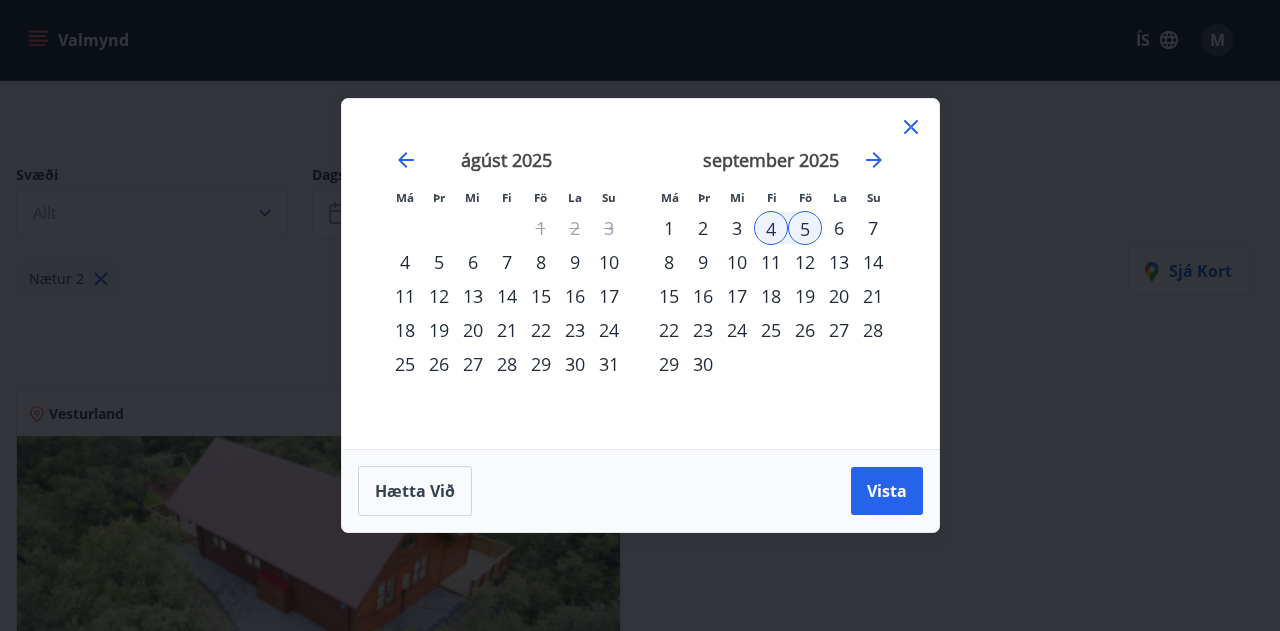 click on "4" at bounding box center [771, 228] 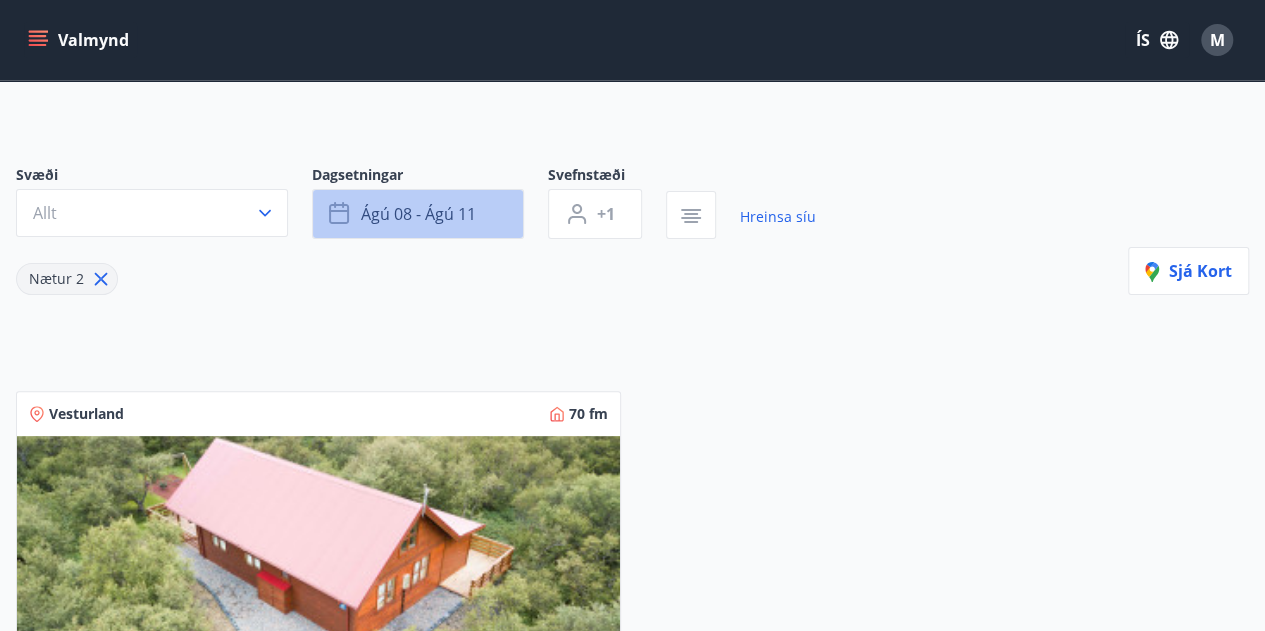click on "ágú 08 - ágú 11" at bounding box center [418, 214] 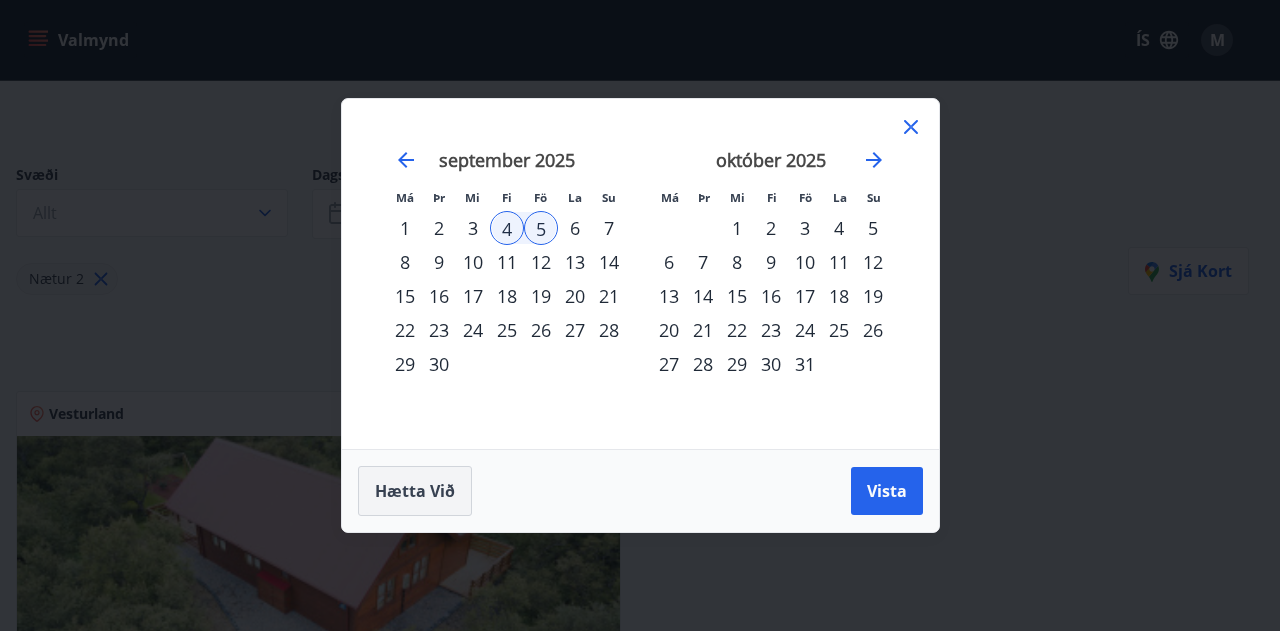 click on "Hætta við" at bounding box center [415, 491] 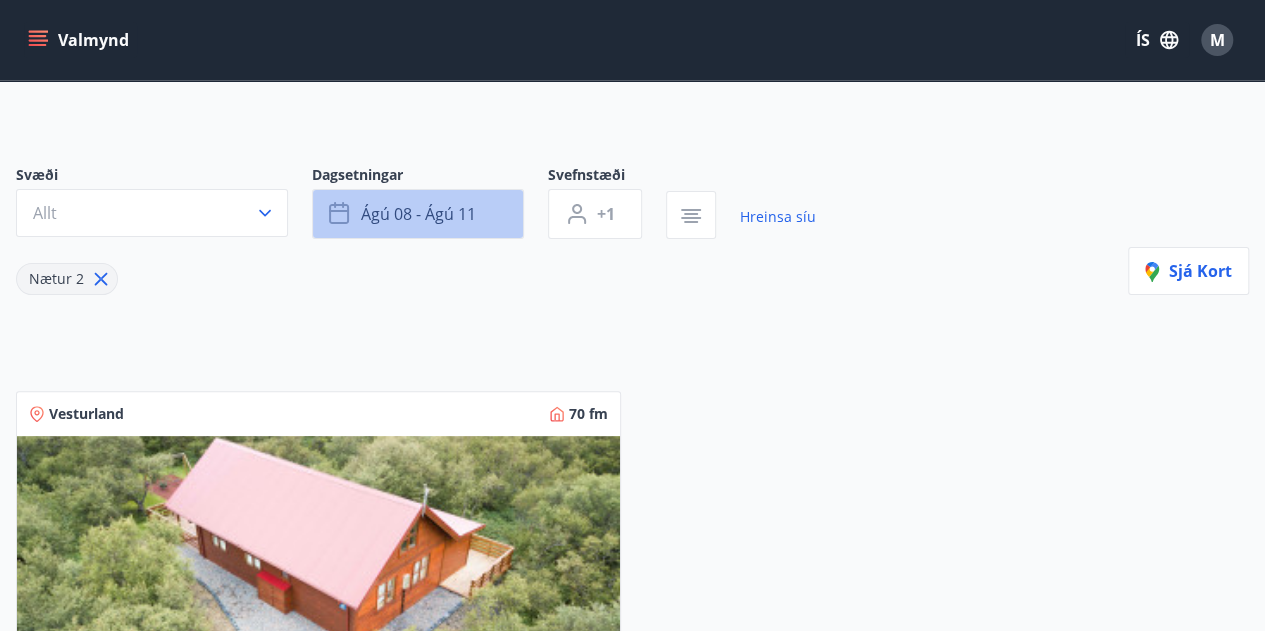 click on "ágú 08 - ágú 11" at bounding box center [418, 214] 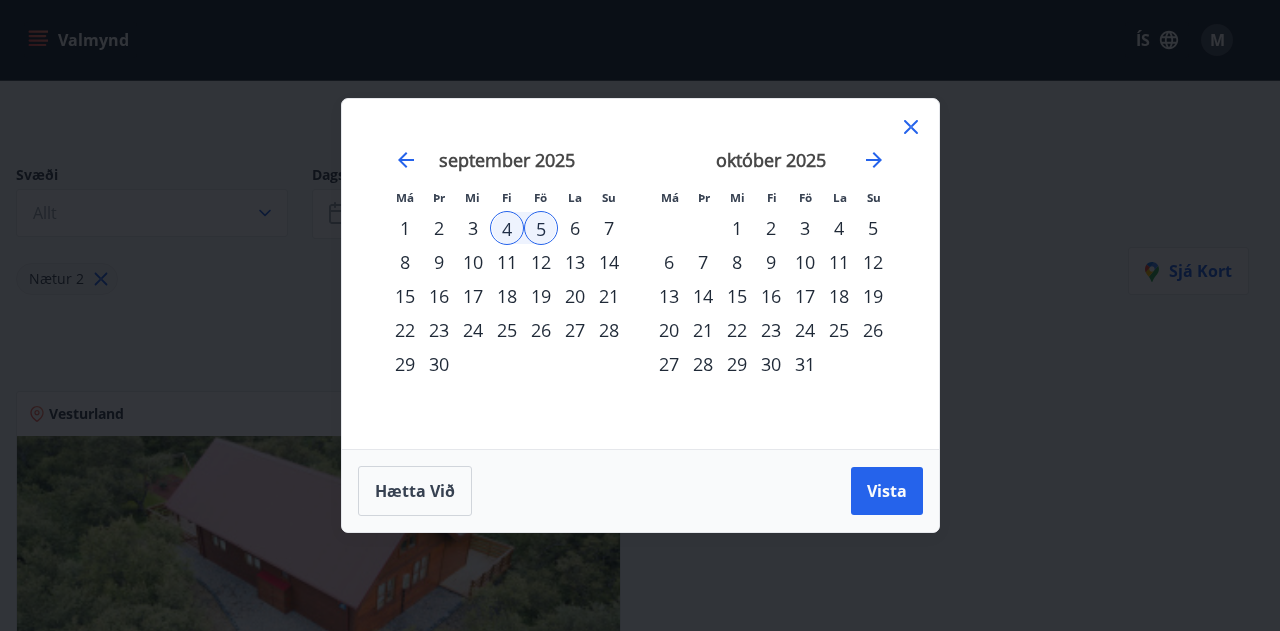 click on "4" at bounding box center (507, 228) 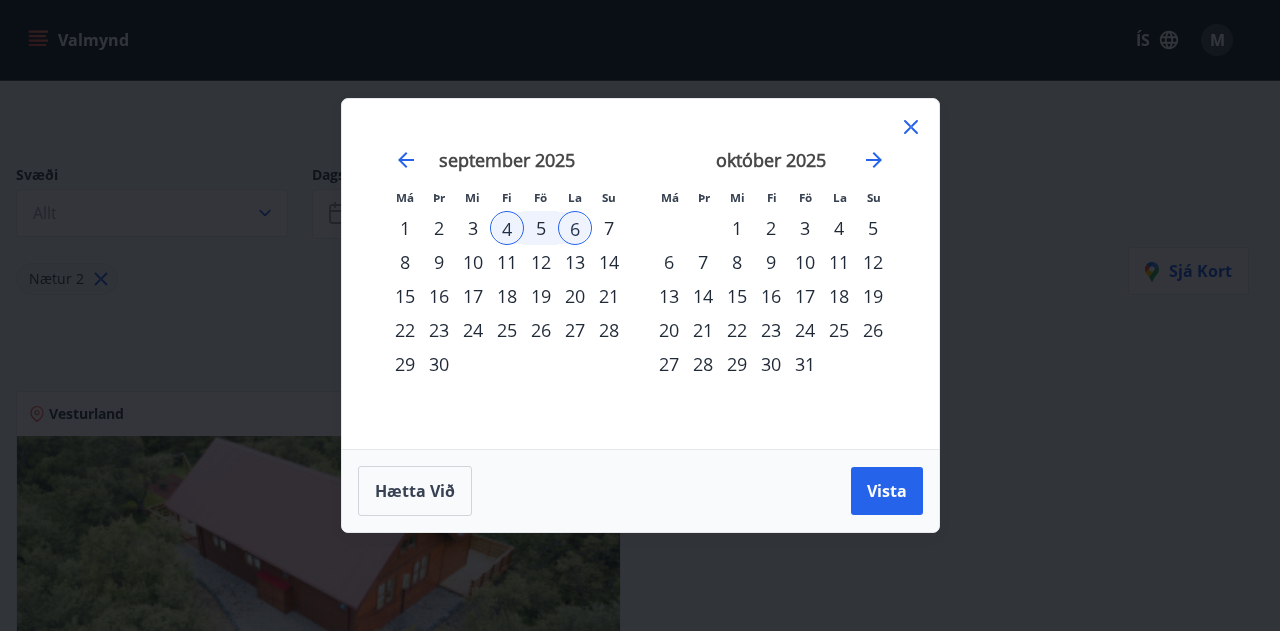click on "7" at bounding box center (609, 228) 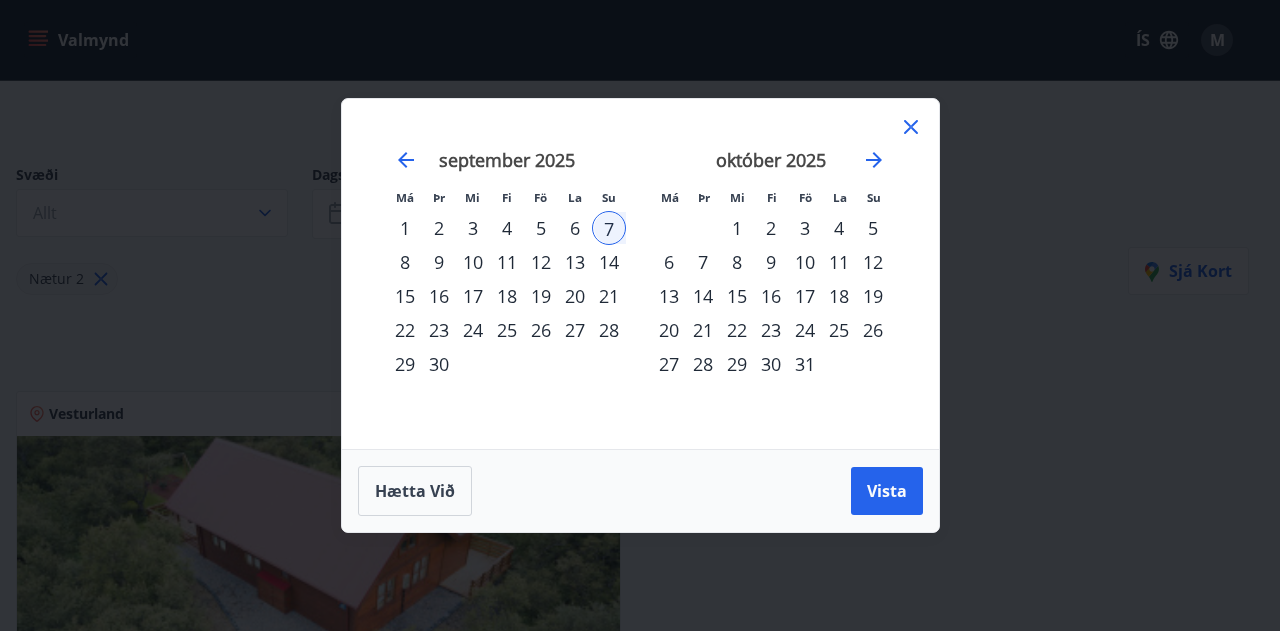 click on "8" at bounding box center (405, 262) 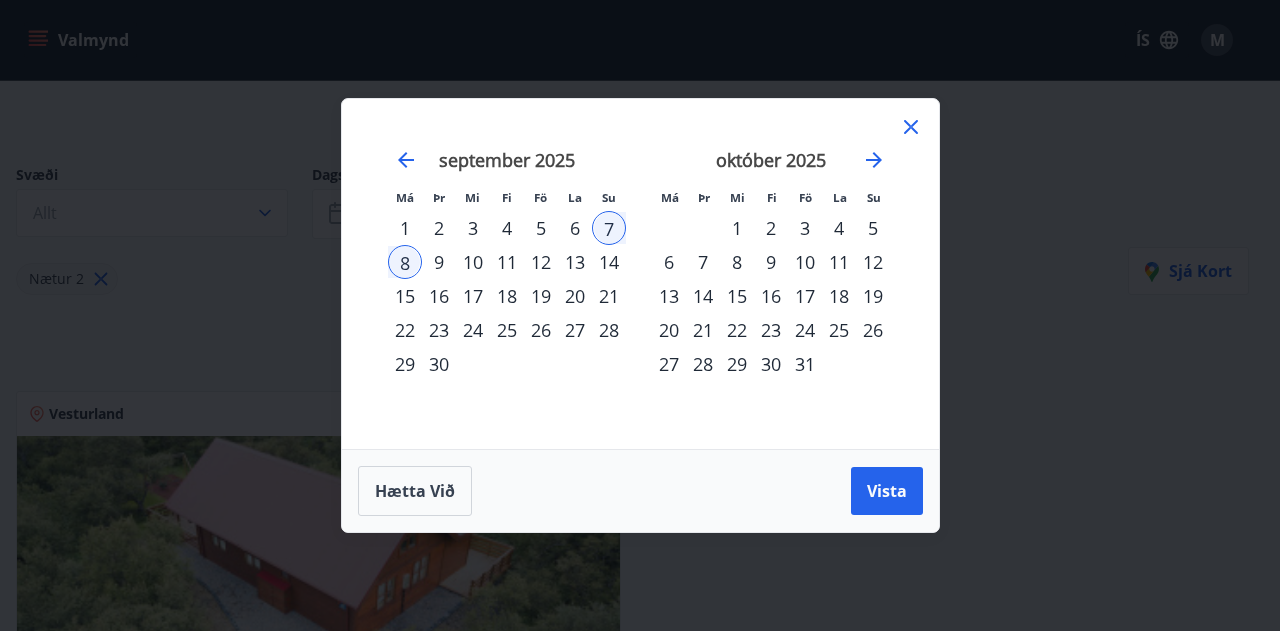 click on "5" at bounding box center (541, 228) 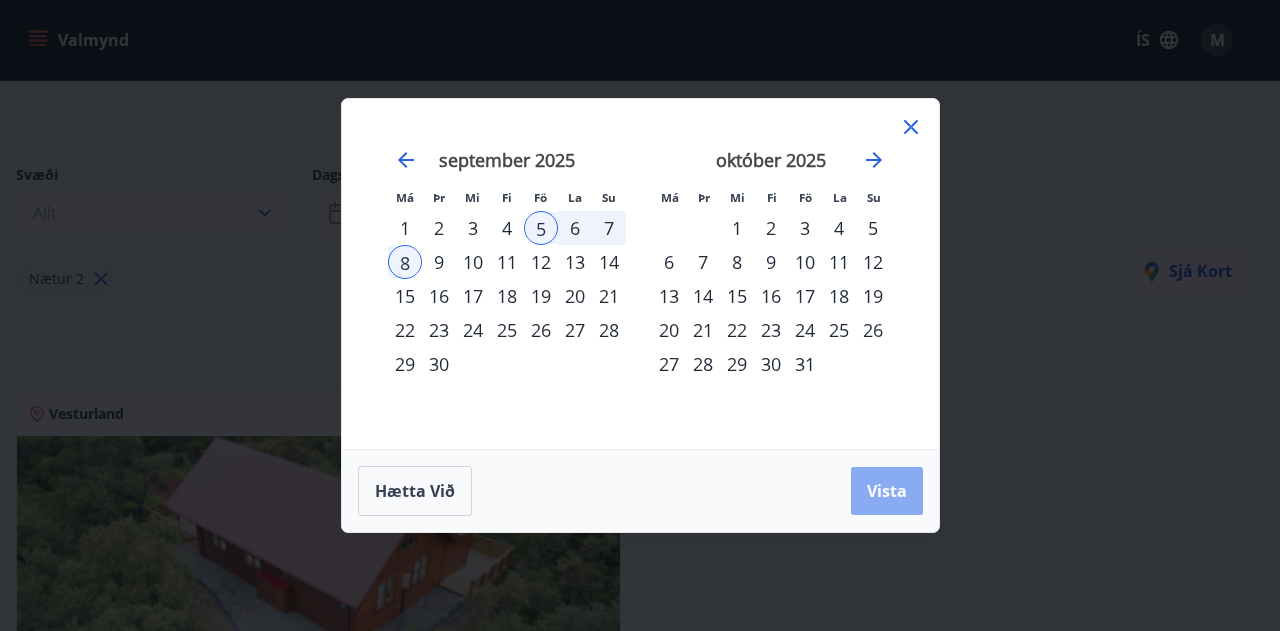 click on "Vista" at bounding box center [887, 491] 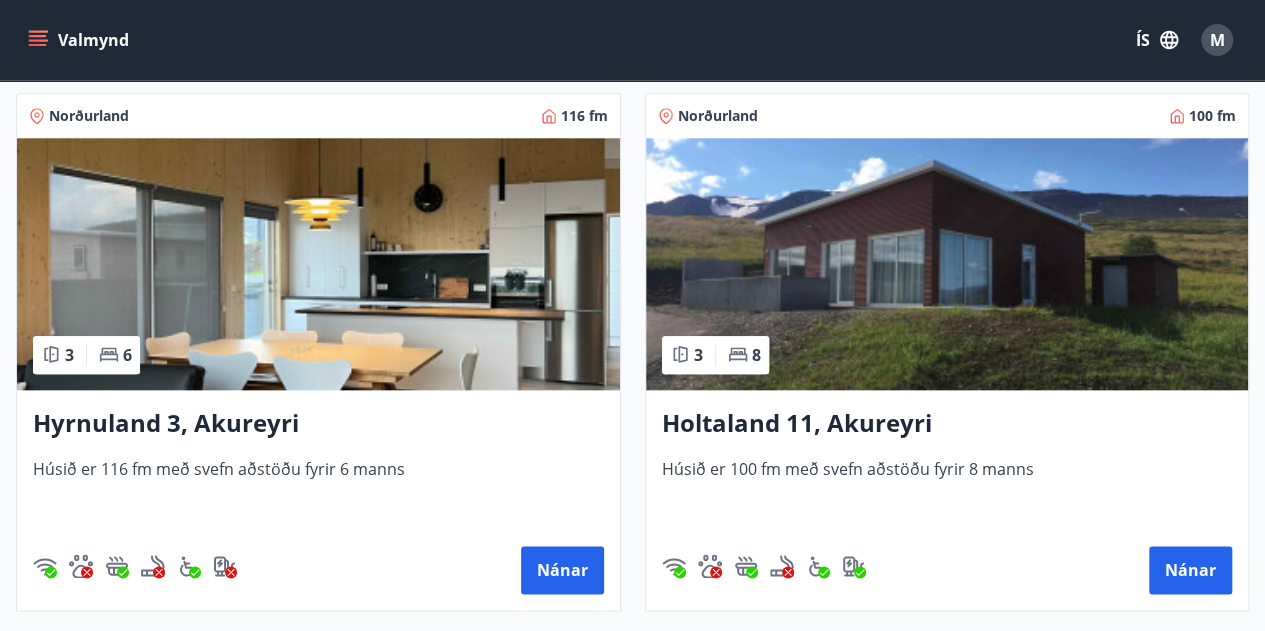 scroll, scrollTop: 982, scrollLeft: 0, axis: vertical 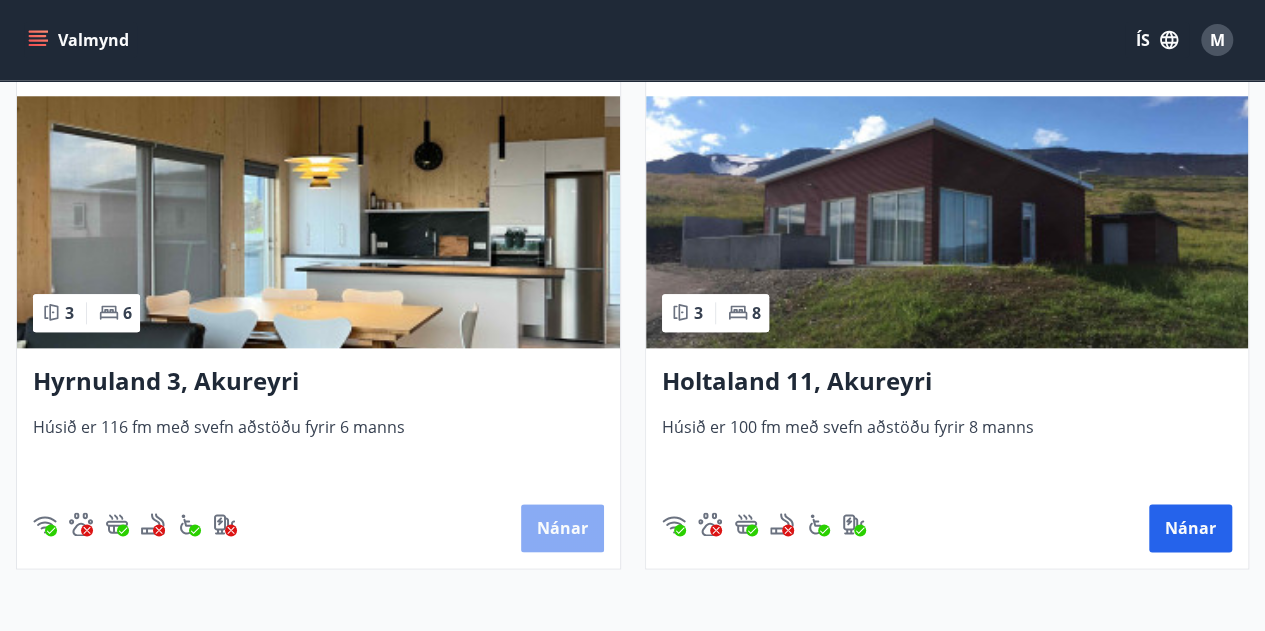 click on "Nánar" at bounding box center (562, 528) 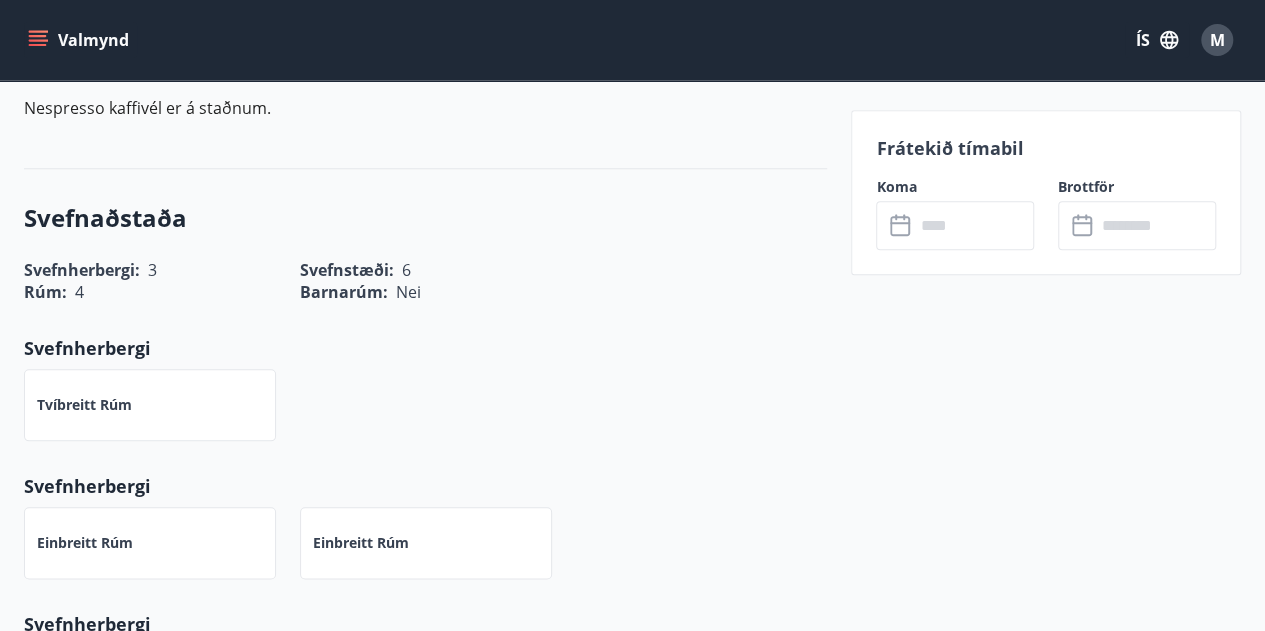scroll, scrollTop: 900, scrollLeft: 0, axis: vertical 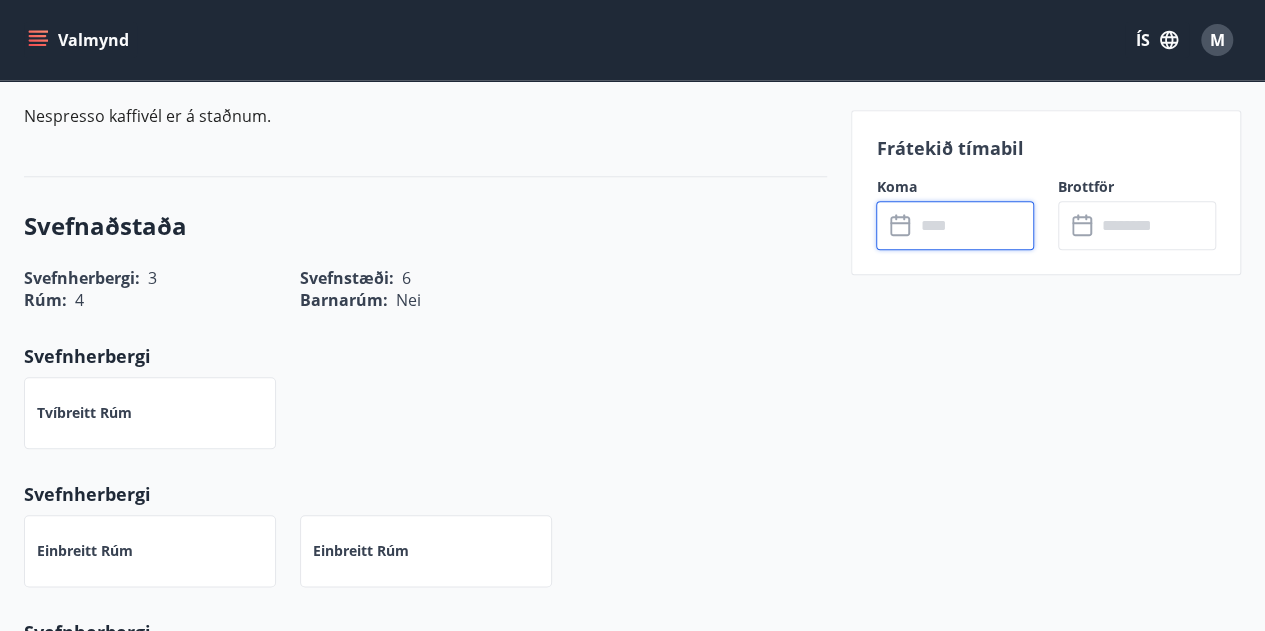 click at bounding box center [974, 225] 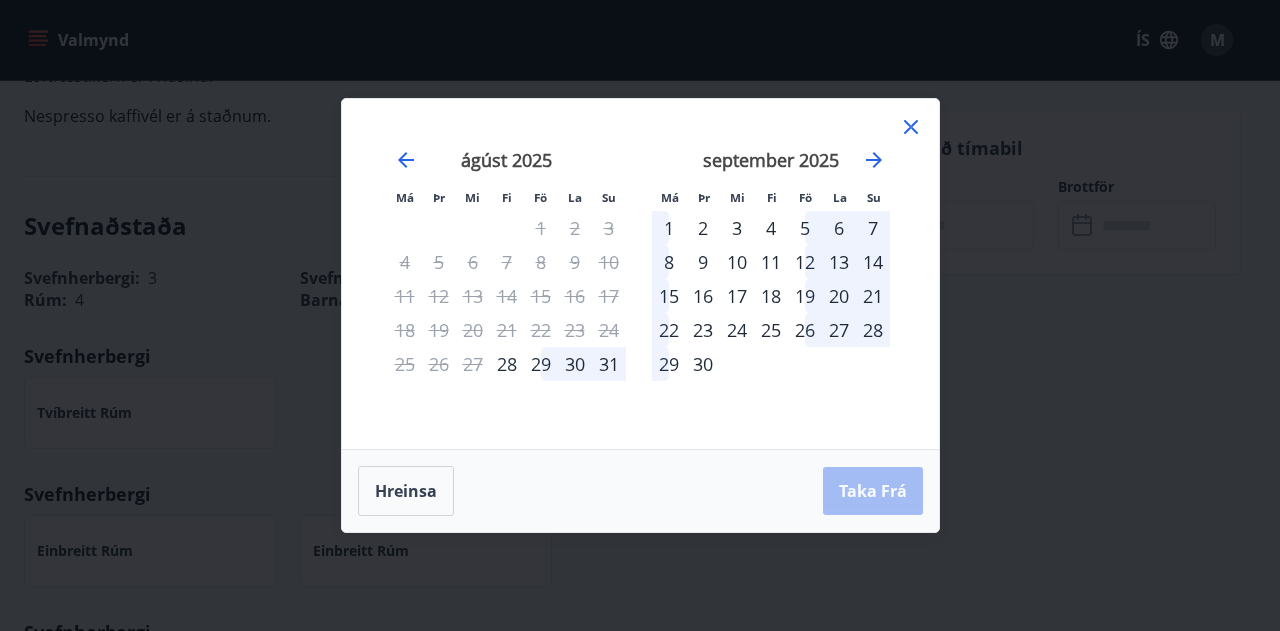 click on "5" at bounding box center (805, 228) 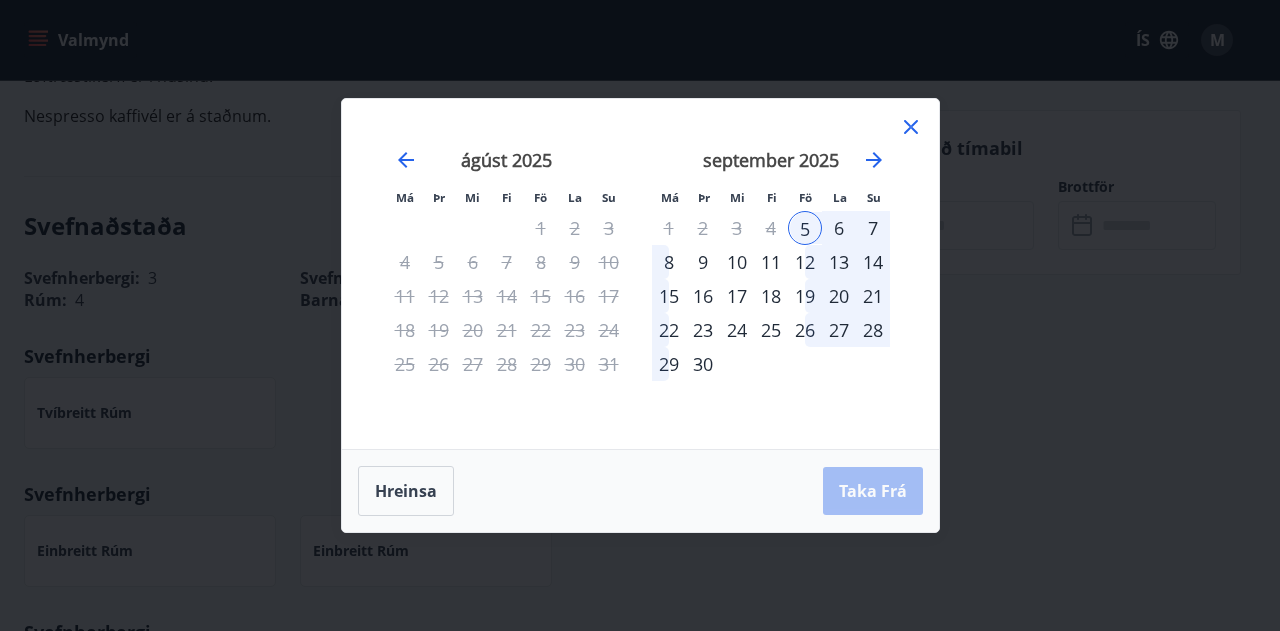click on "8" at bounding box center (669, 262) 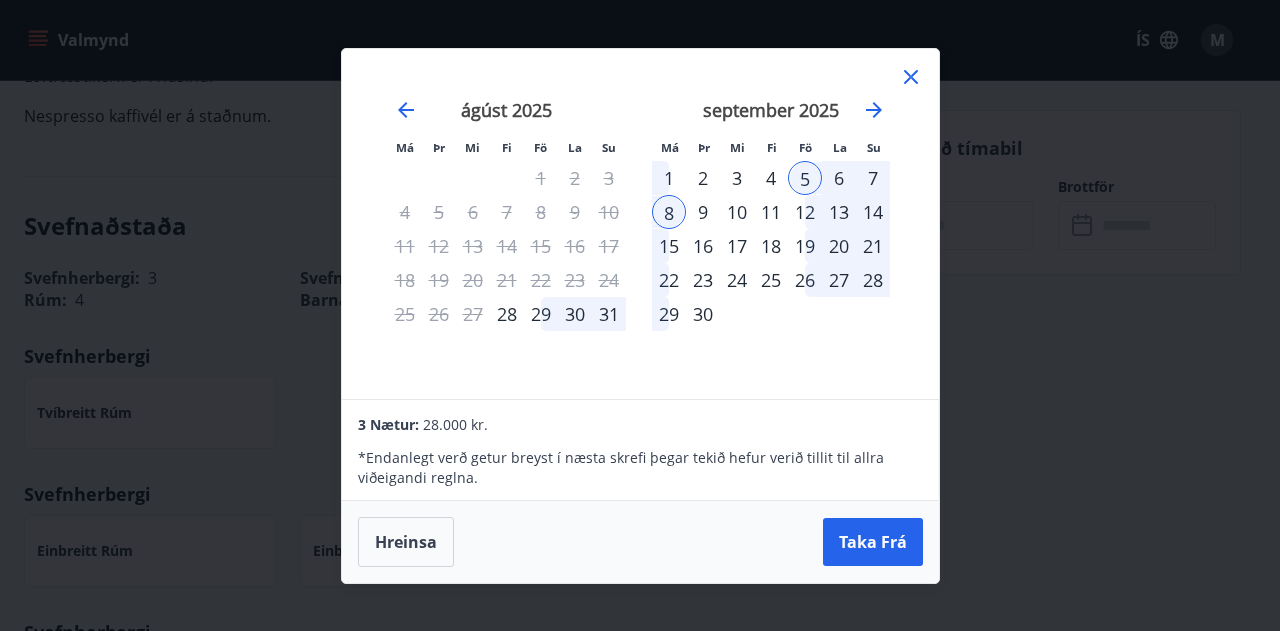 click on "4" at bounding box center [771, 178] 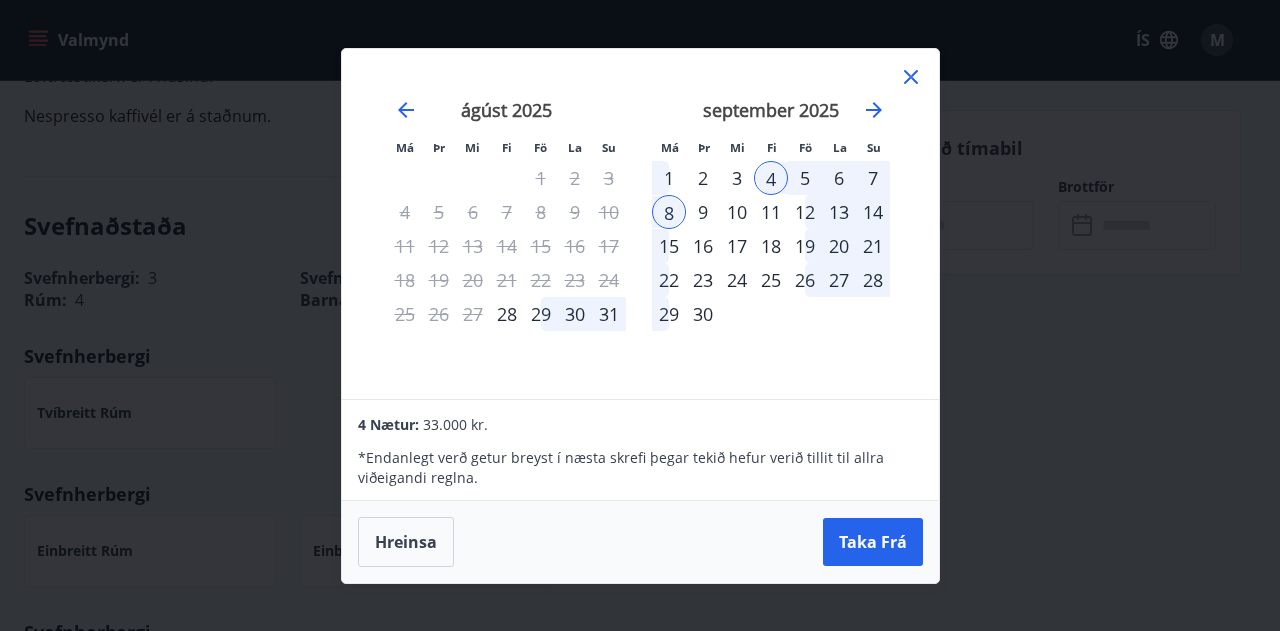 click 